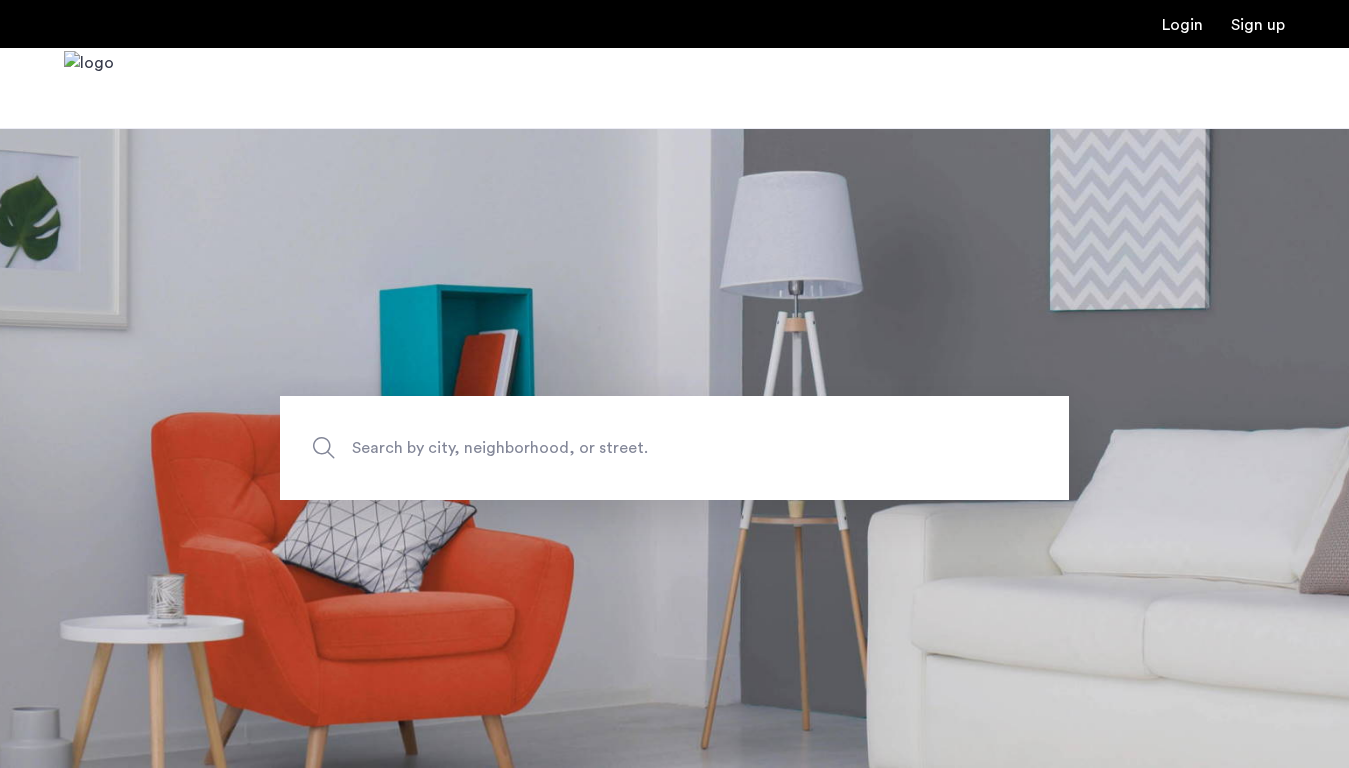 scroll, scrollTop: 0, scrollLeft: 0, axis: both 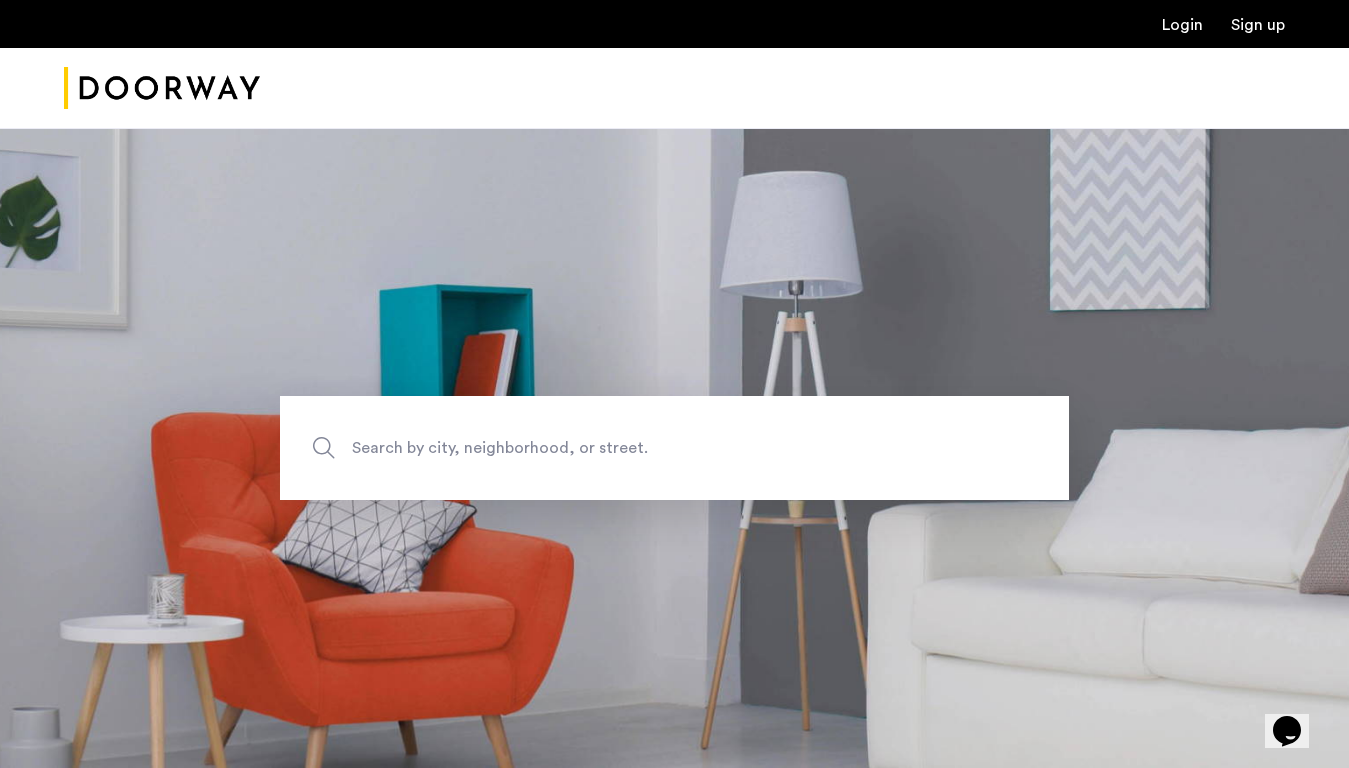 click on "Login" at bounding box center (1182, 25) 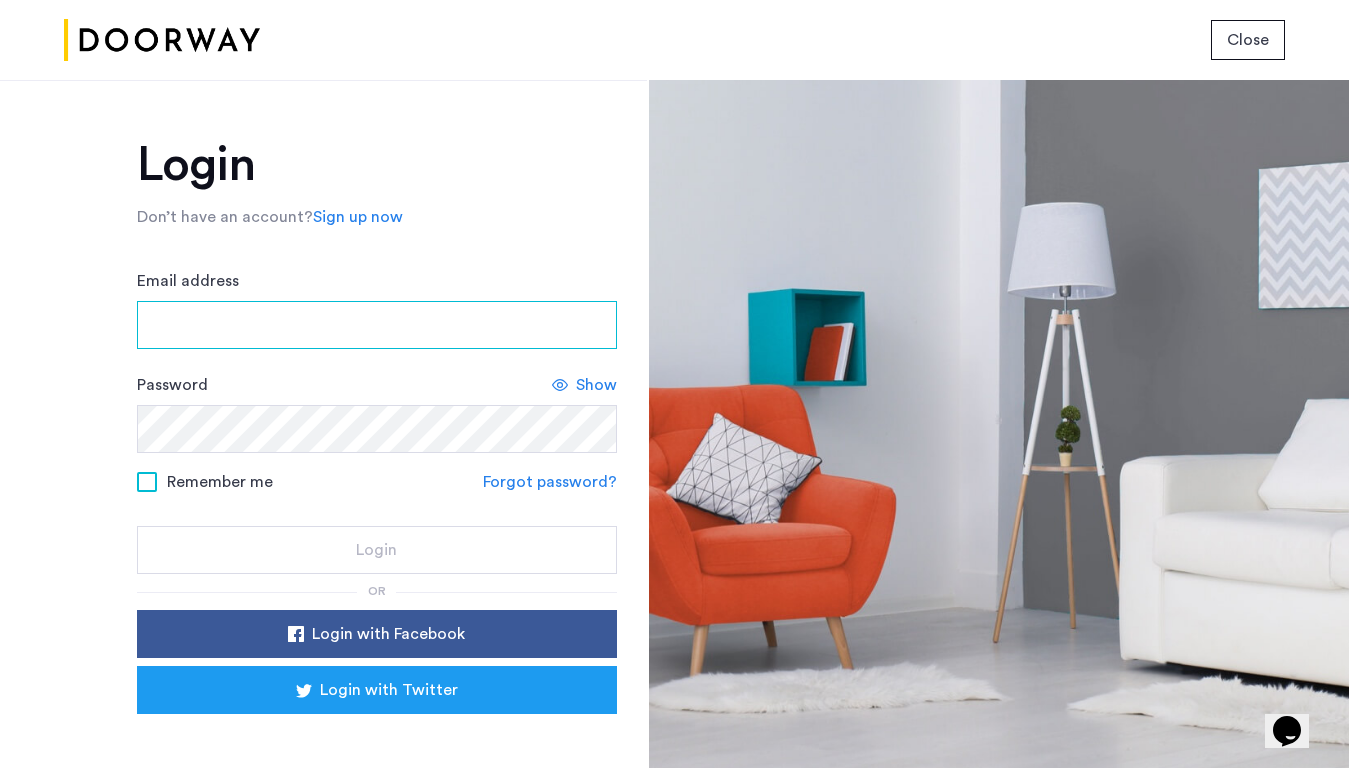 type on "**********" 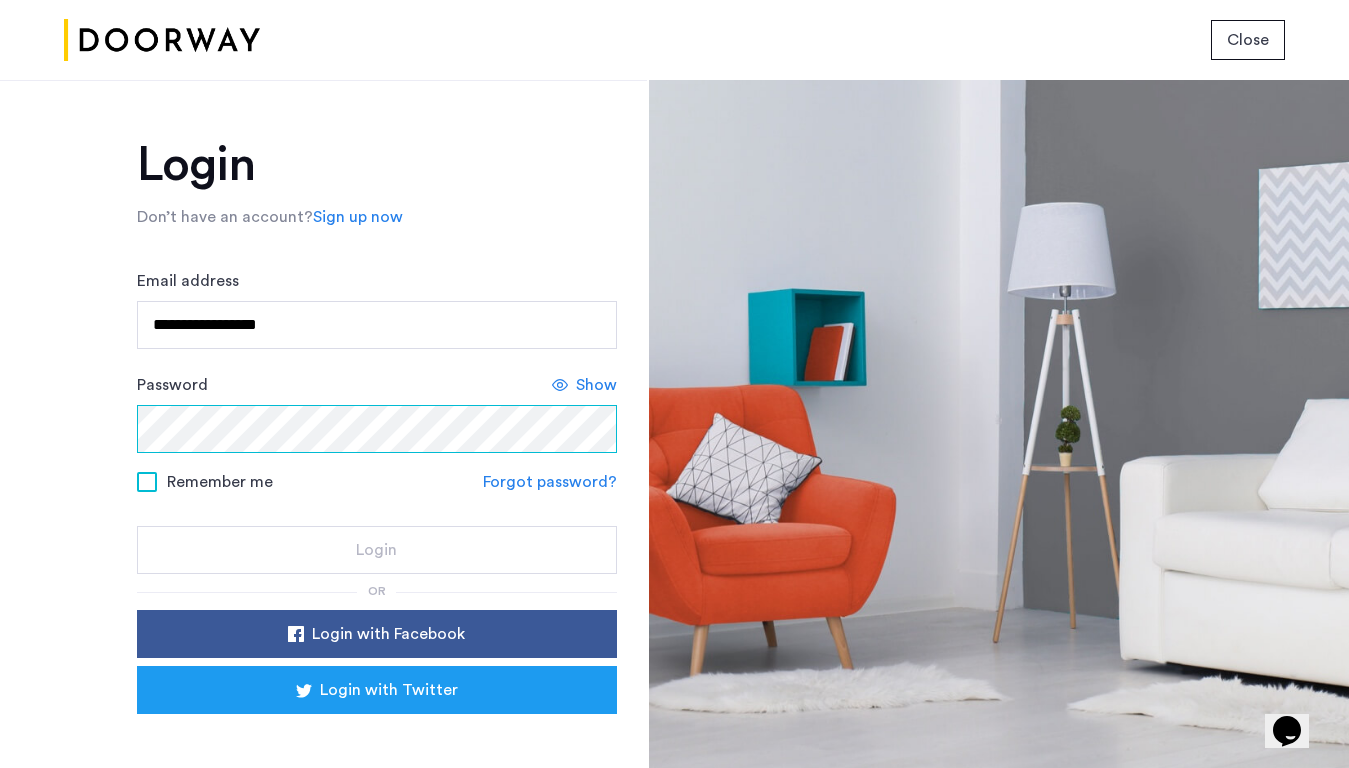 click on "Login" 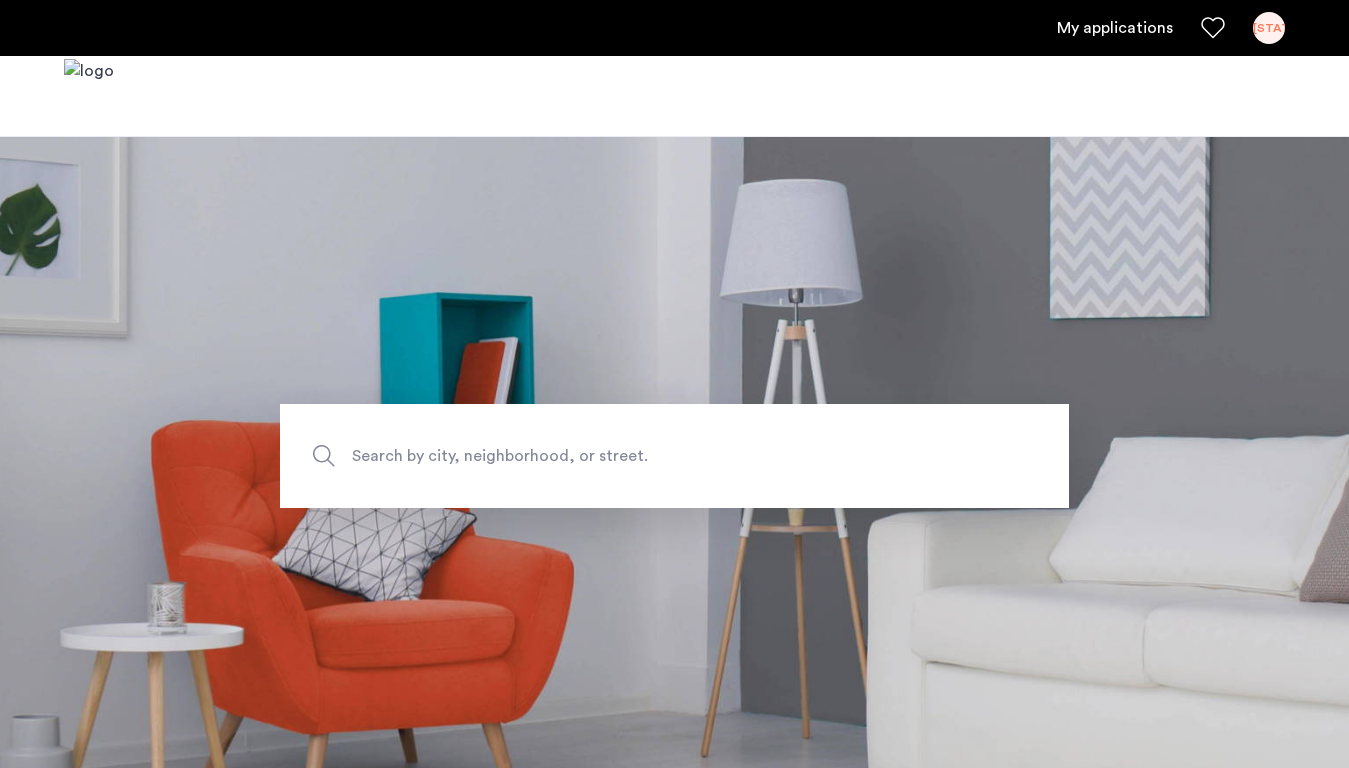 scroll, scrollTop: 0, scrollLeft: 0, axis: both 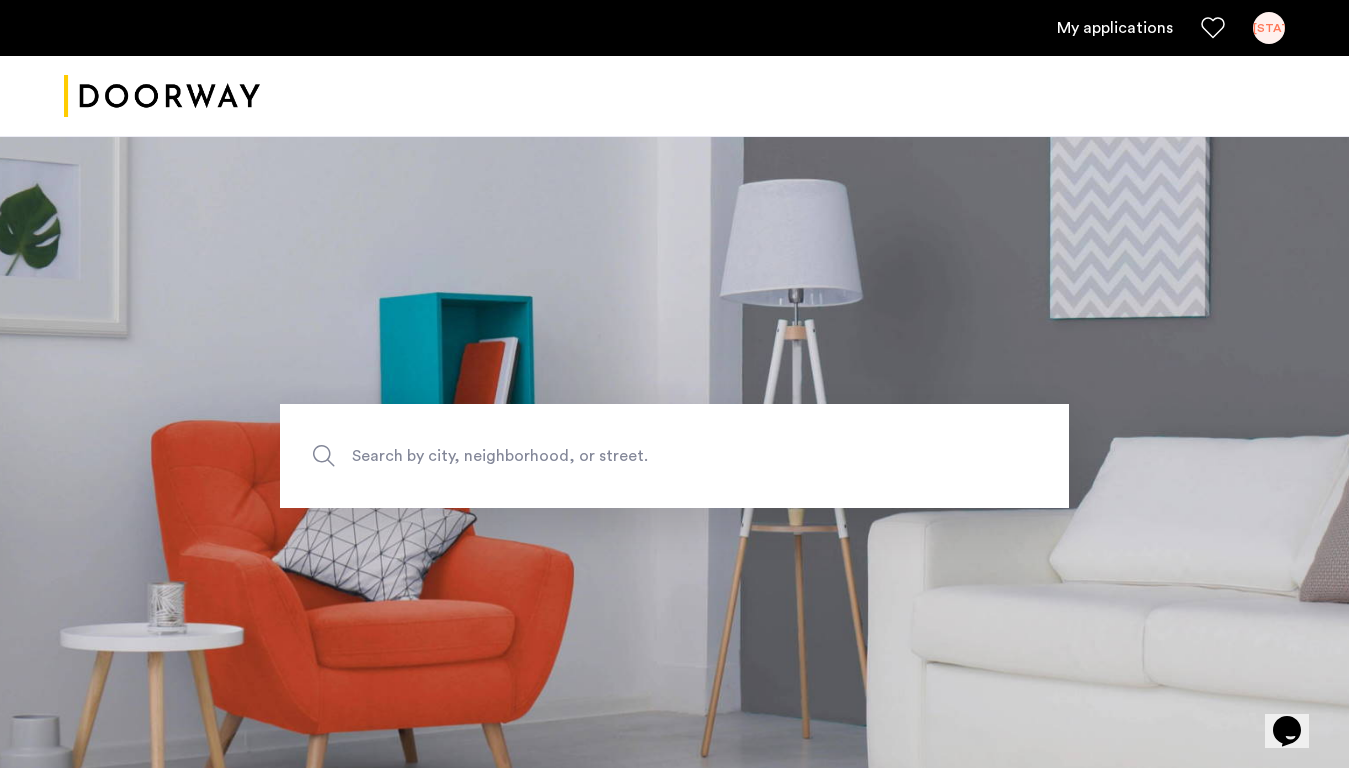 click on "My applications" at bounding box center [1115, 28] 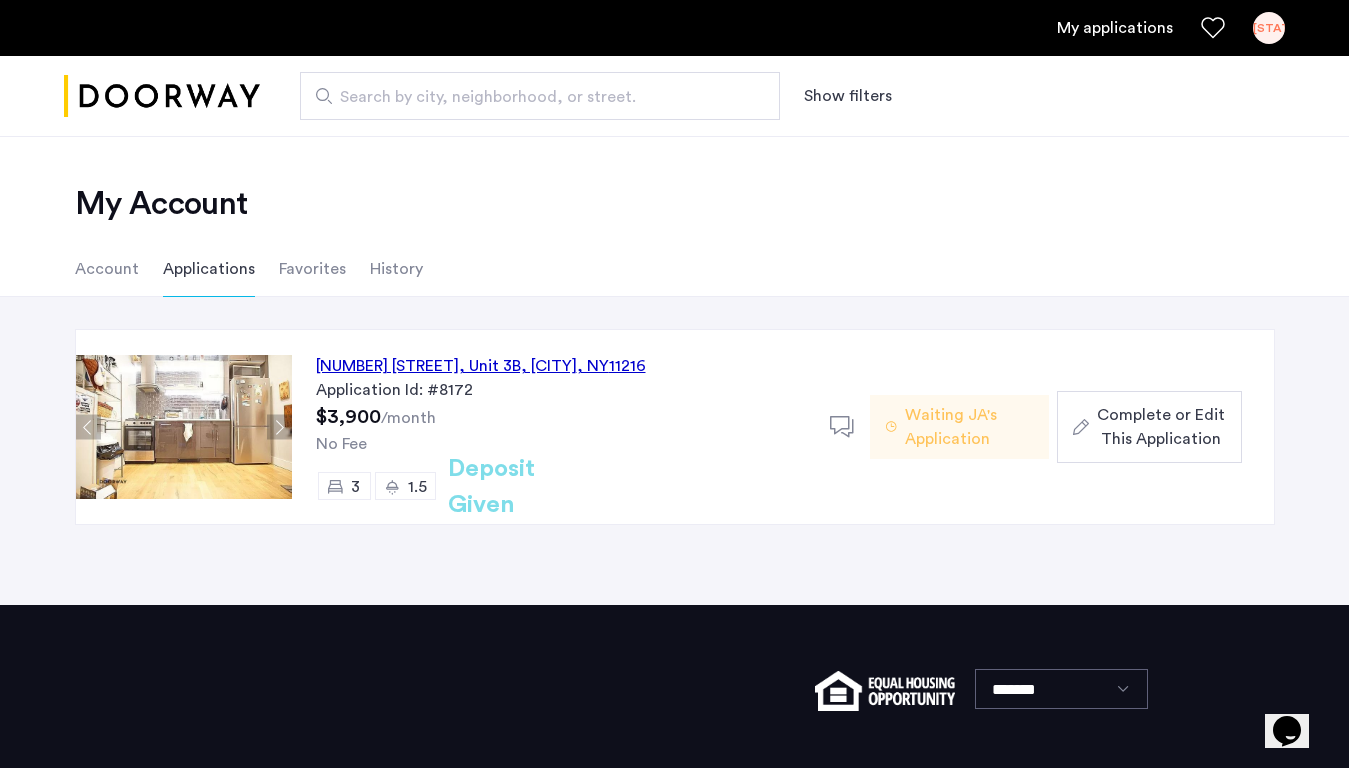 click on "Waiting JA's Application" 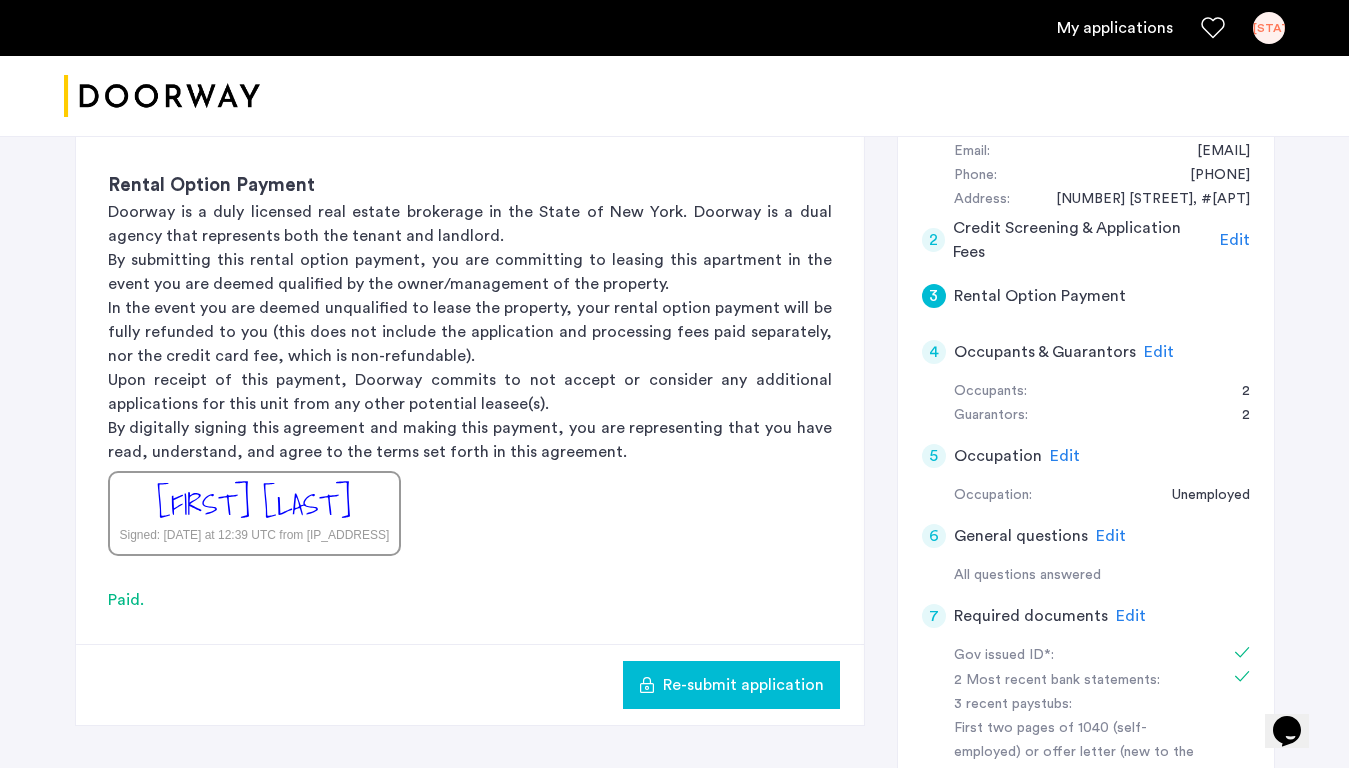 scroll, scrollTop: 411, scrollLeft: 0, axis: vertical 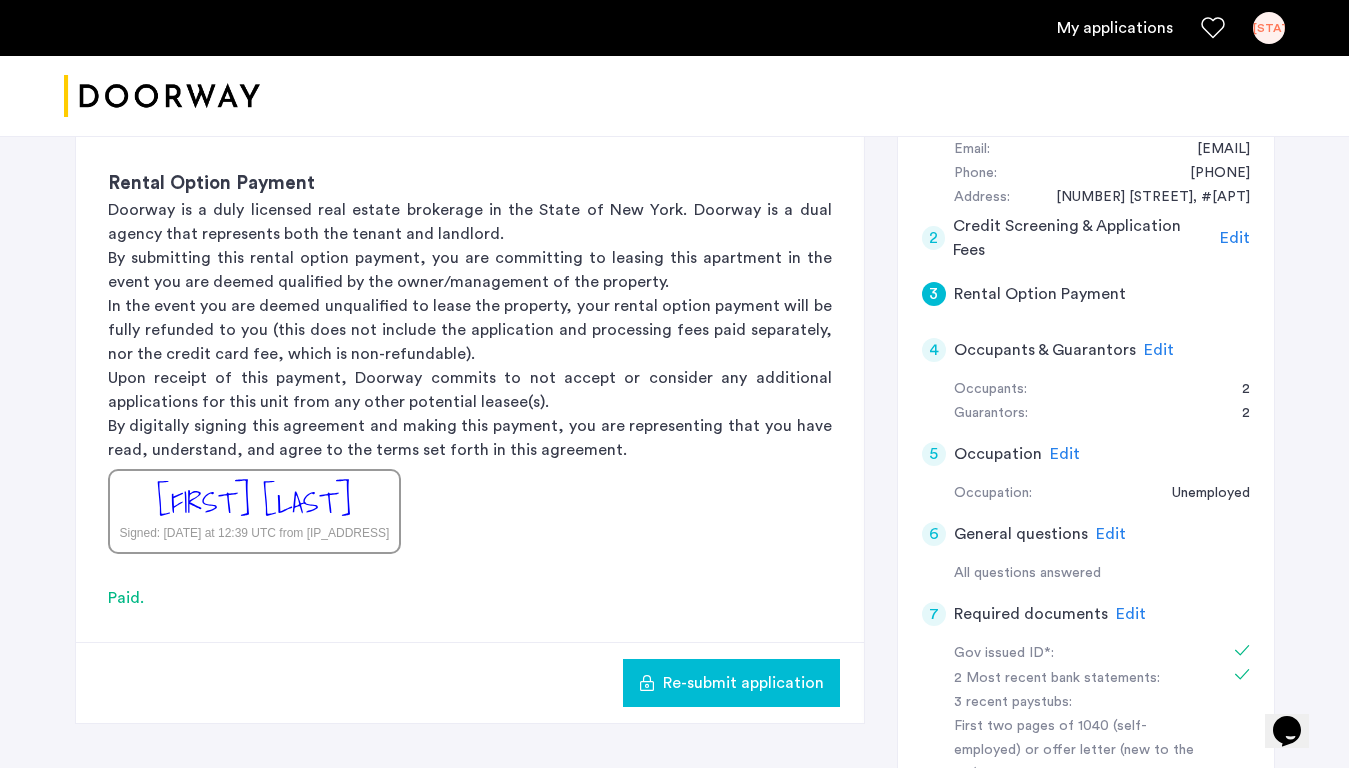 click on "Edit" 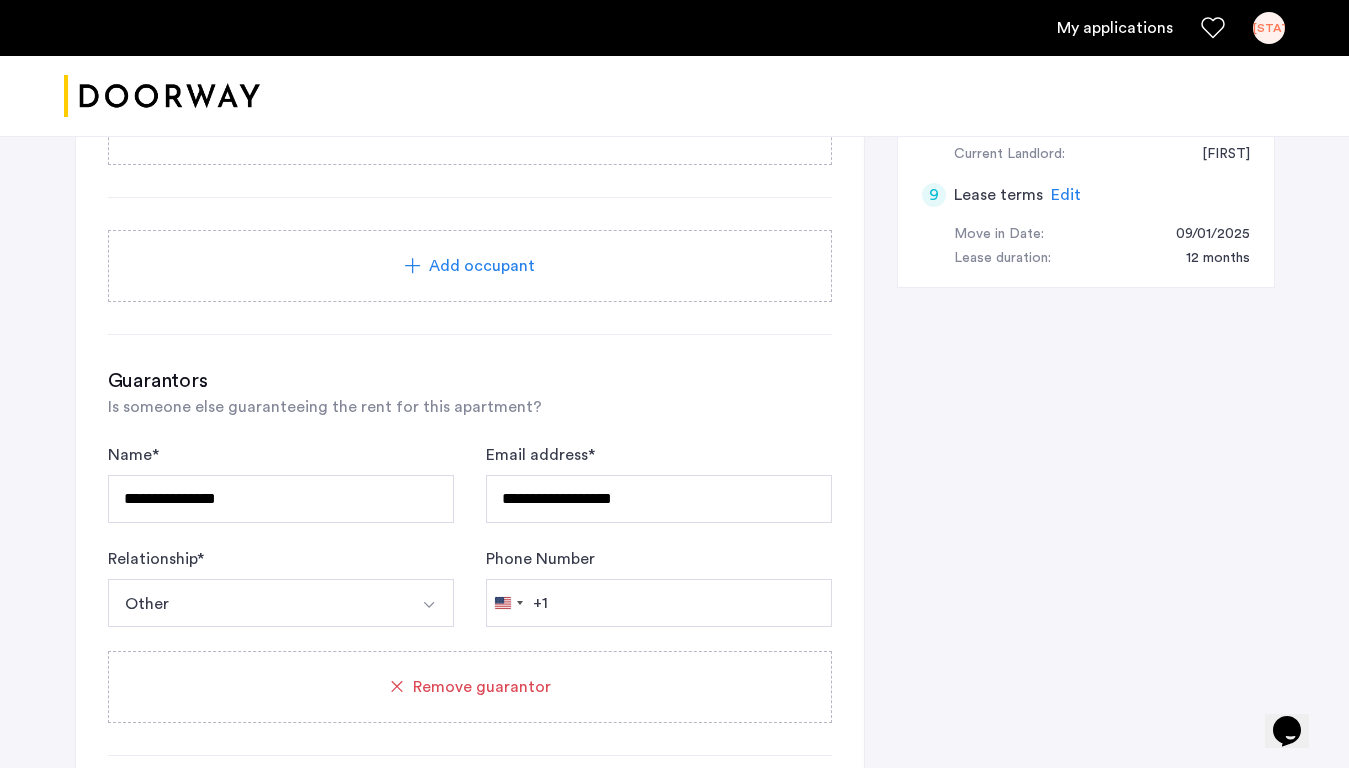 scroll, scrollTop: 1407, scrollLeft: 0, axis: vertical 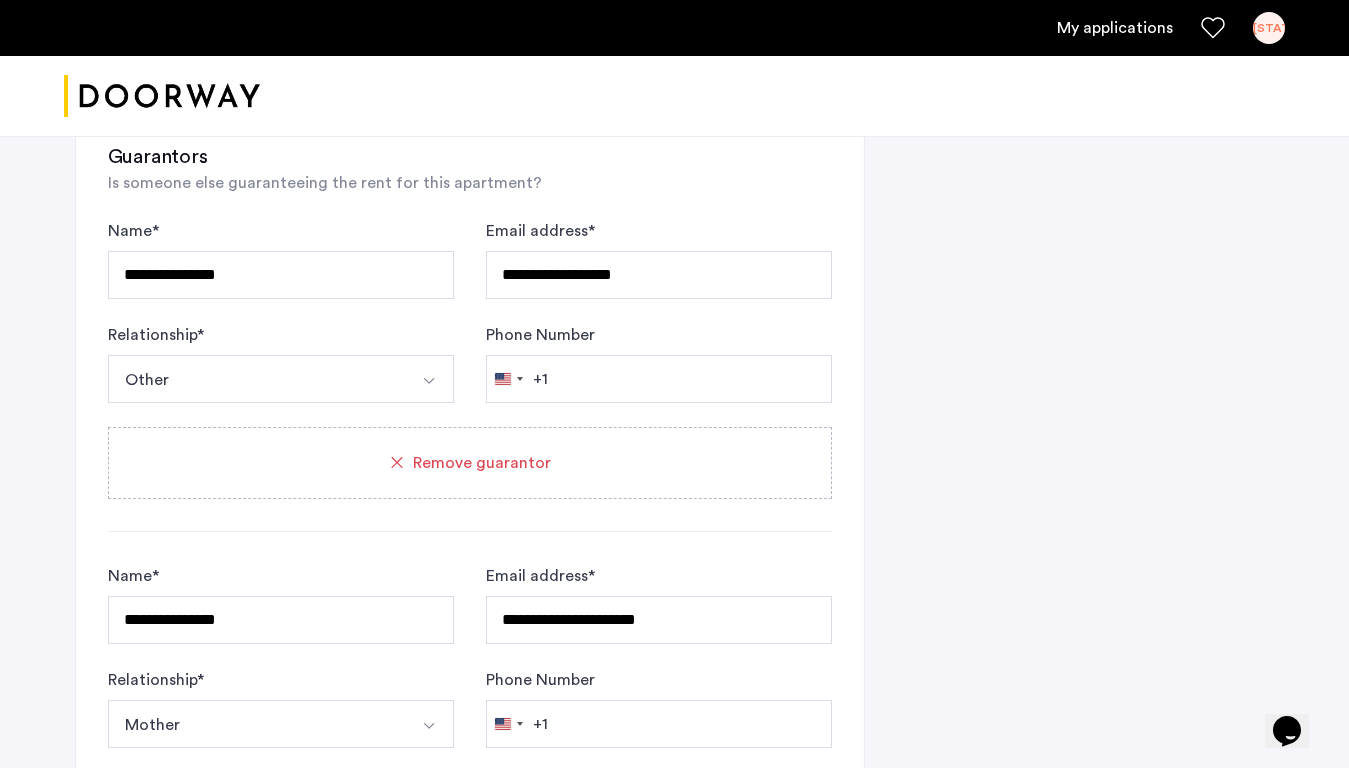 click on "Remove guarantor" 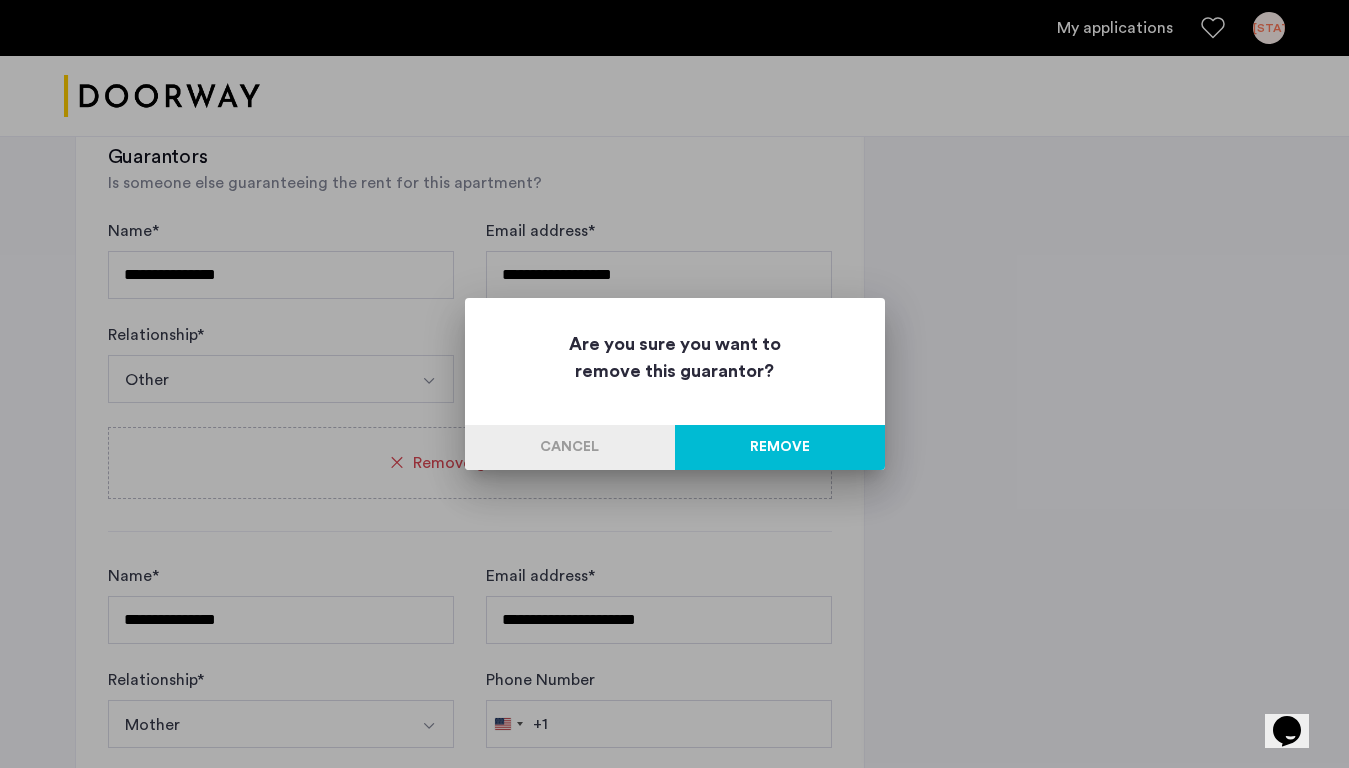scroll, scrollTop: 0, scrollLeft: 0, axis: both 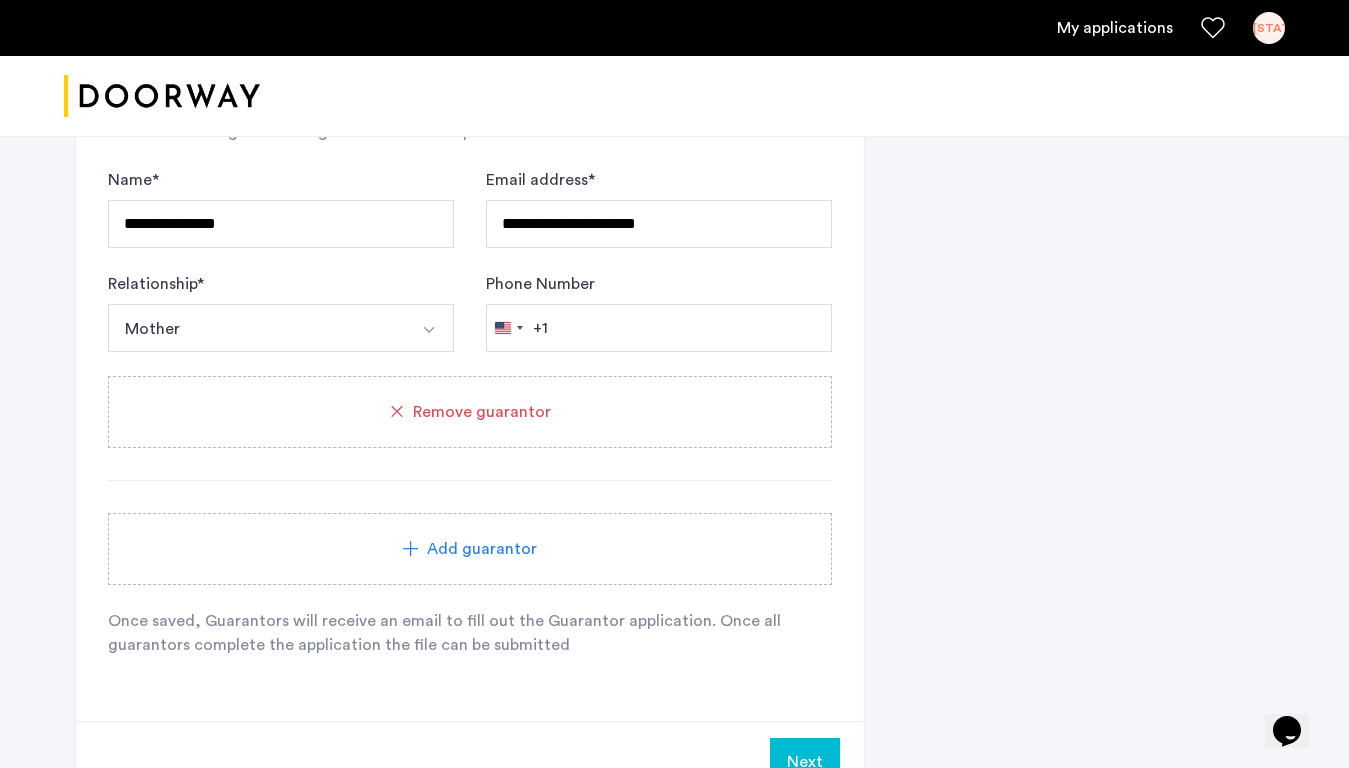 click on "Add guarantor" 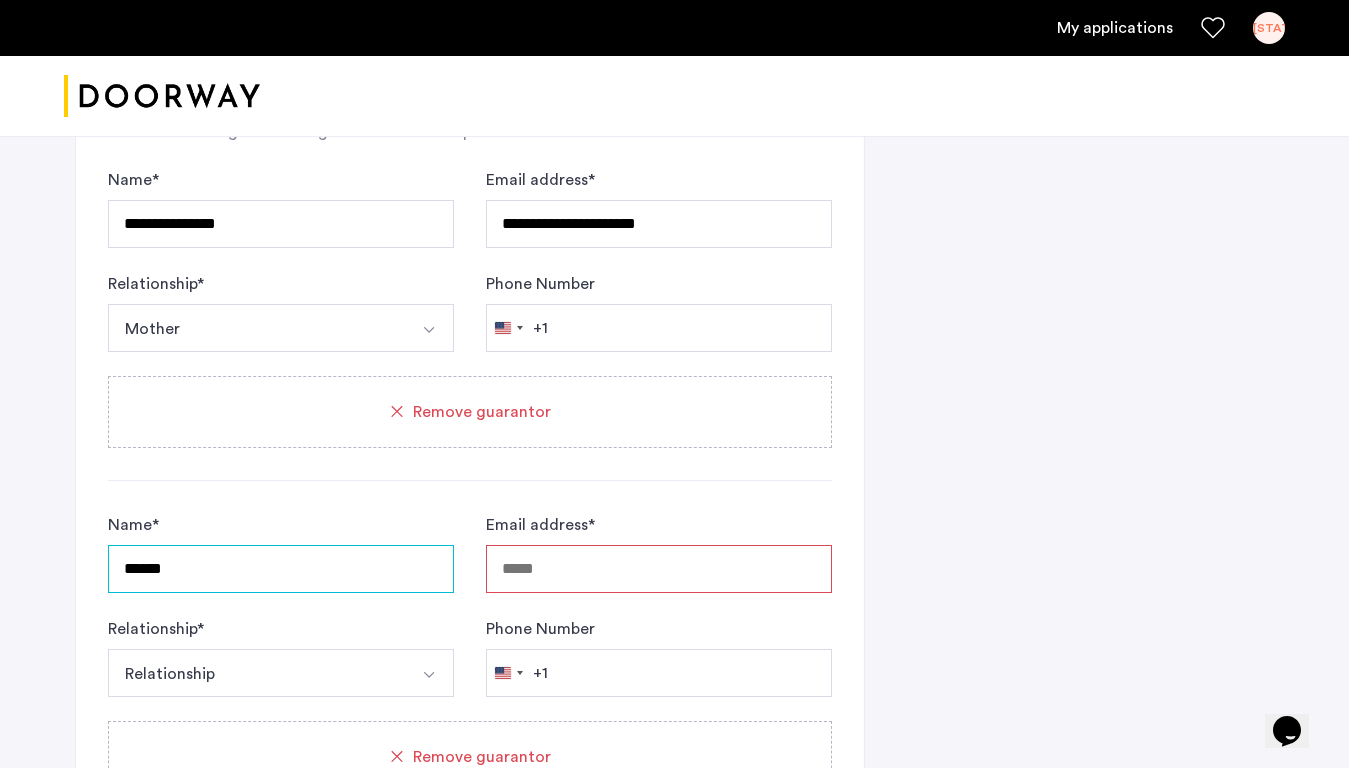 click on "******" at bounding box center [281, 569] 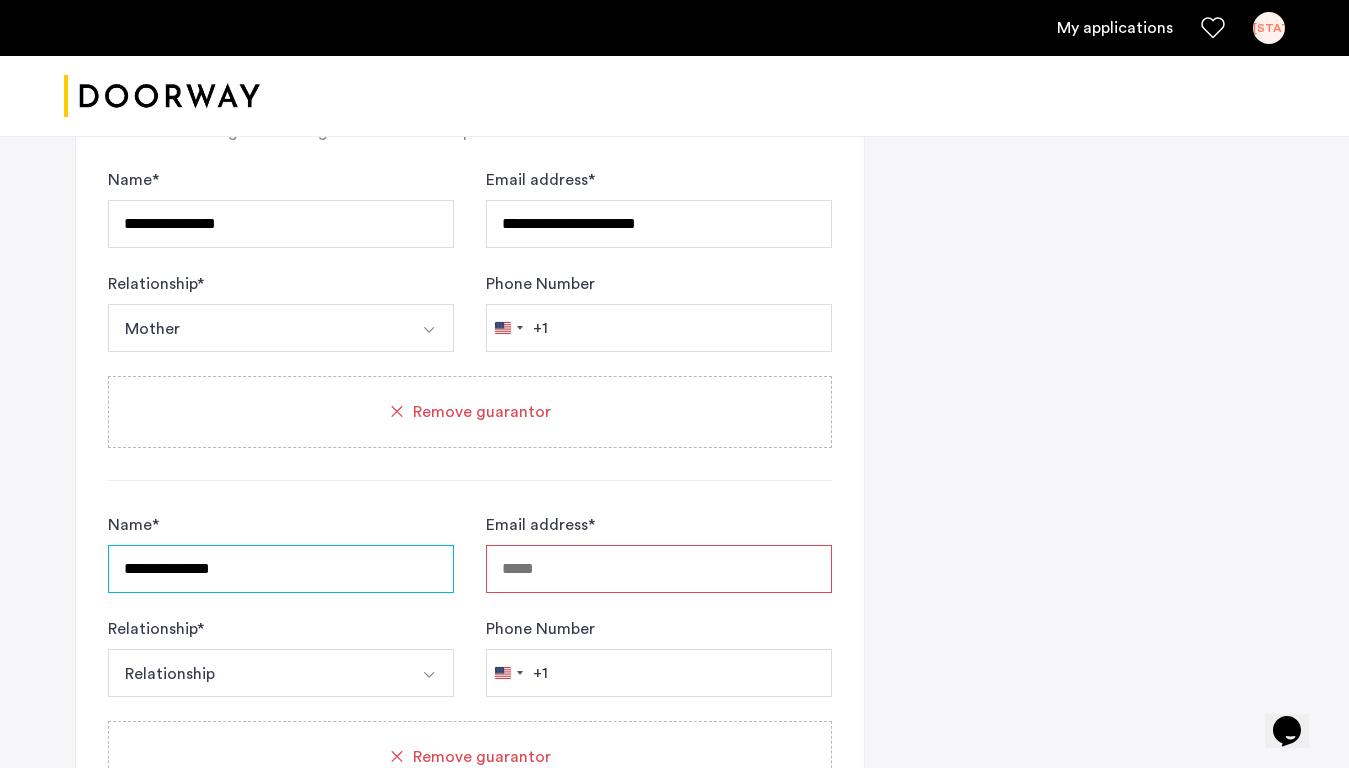 type on "**********" 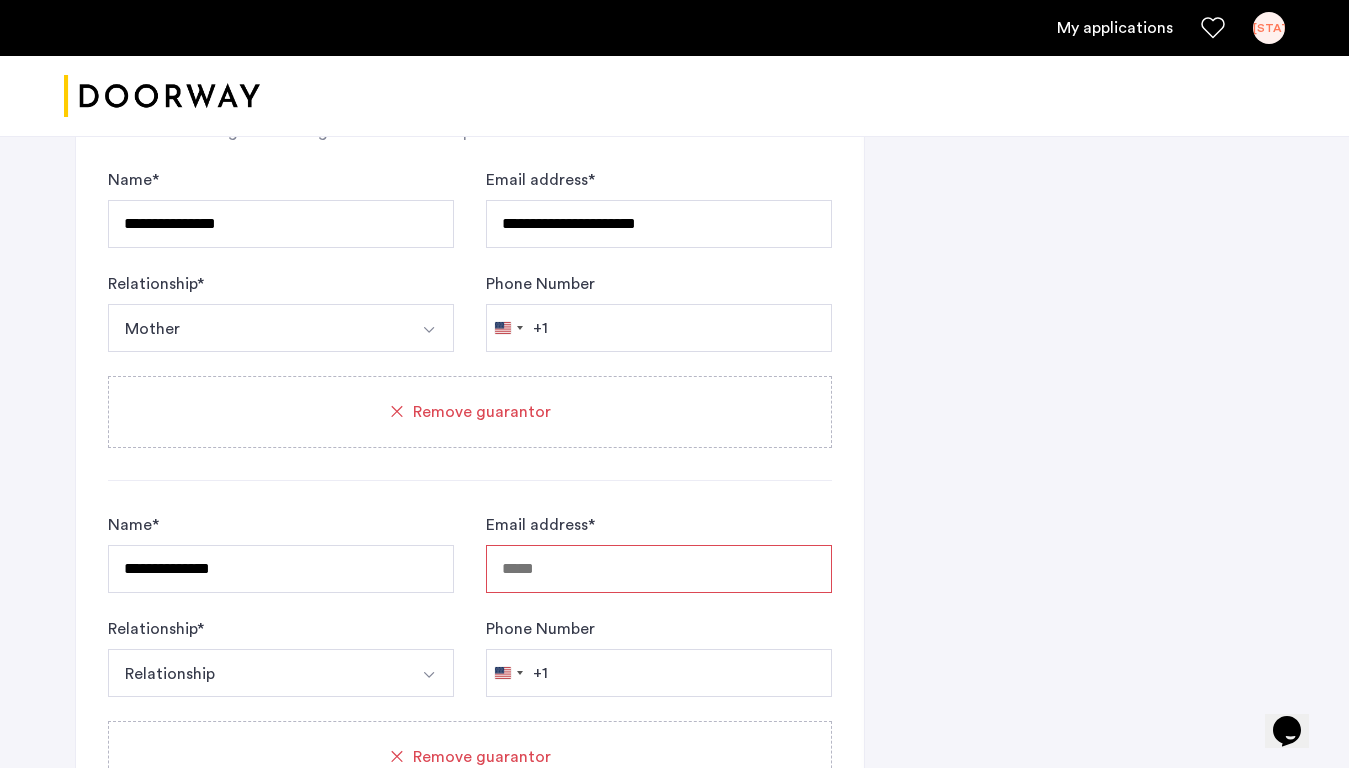 click on "Relationship" at bounding box center (257, 673) 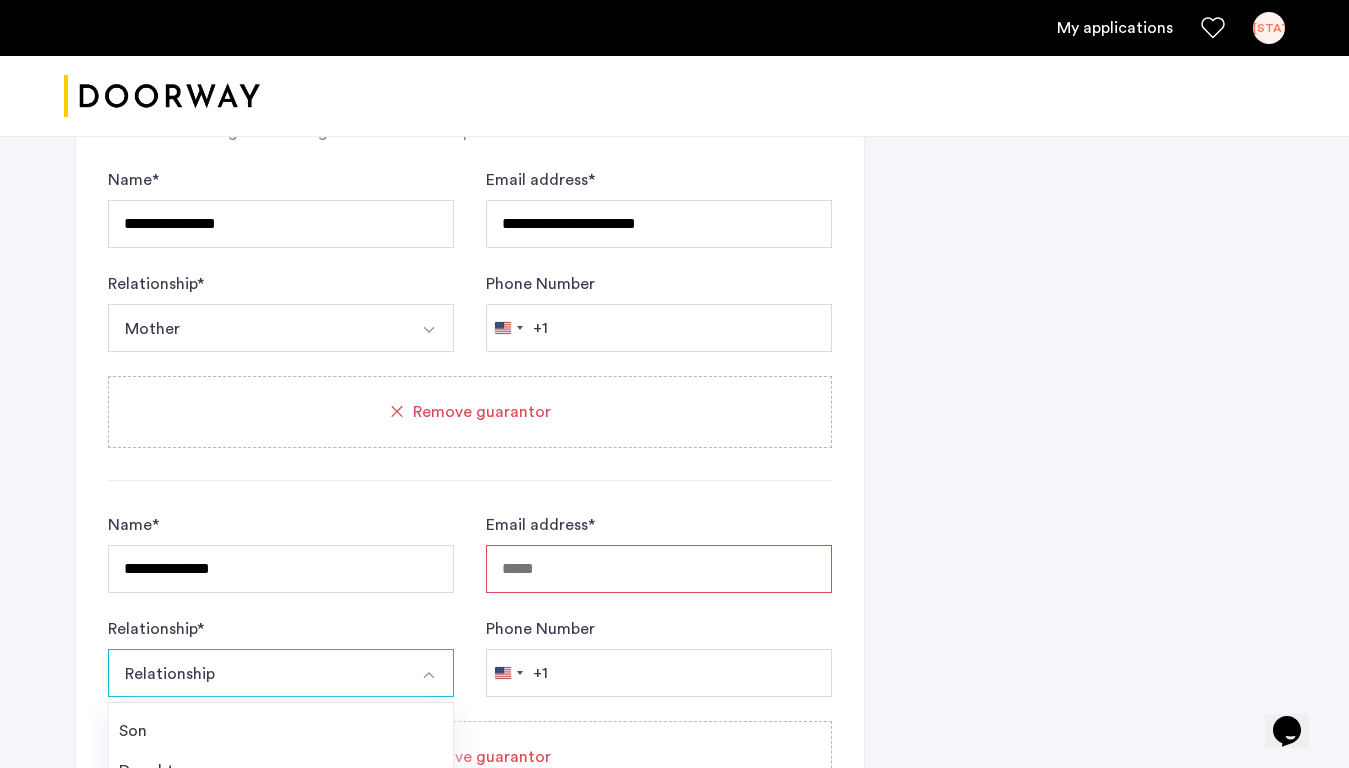 scroll, scrollTop: 72, scrollLeft: 0, axis: vertical 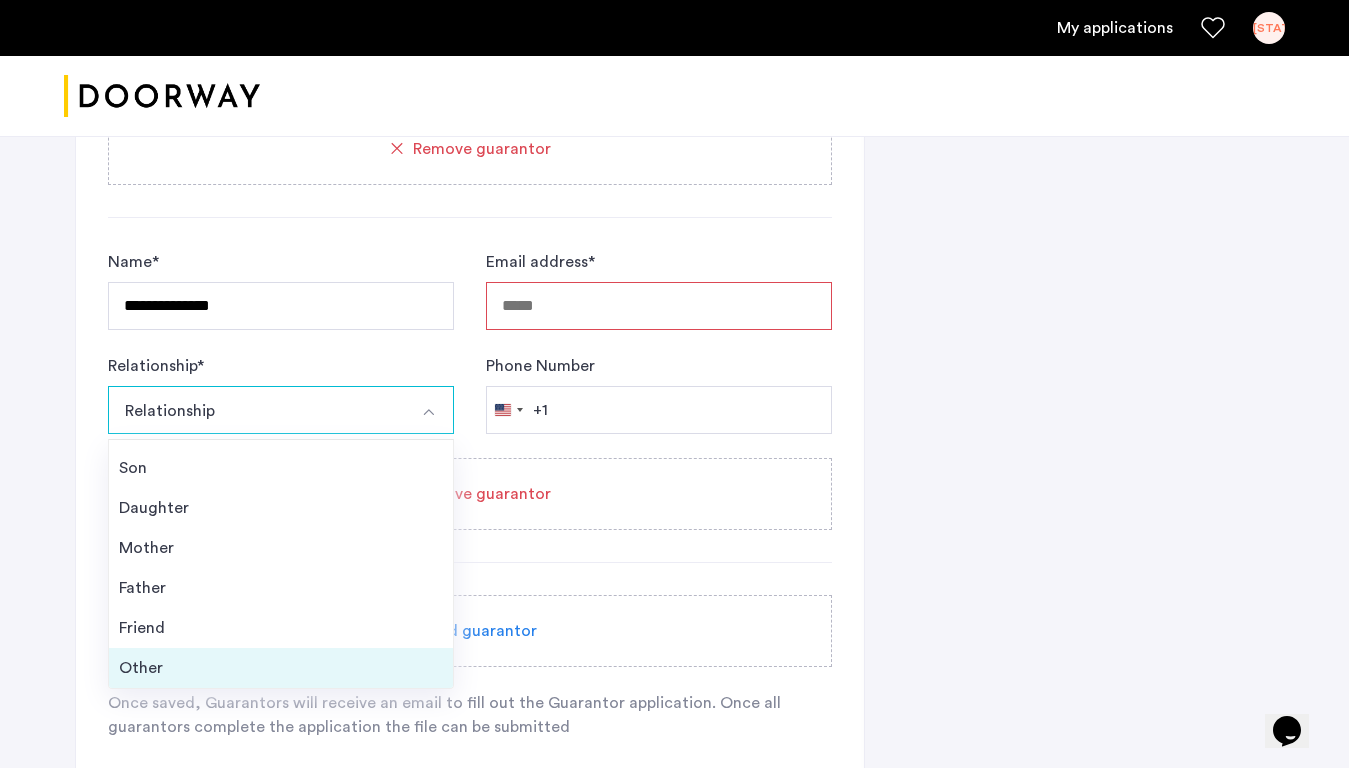click on "Other" at bounding box center [281, 668] 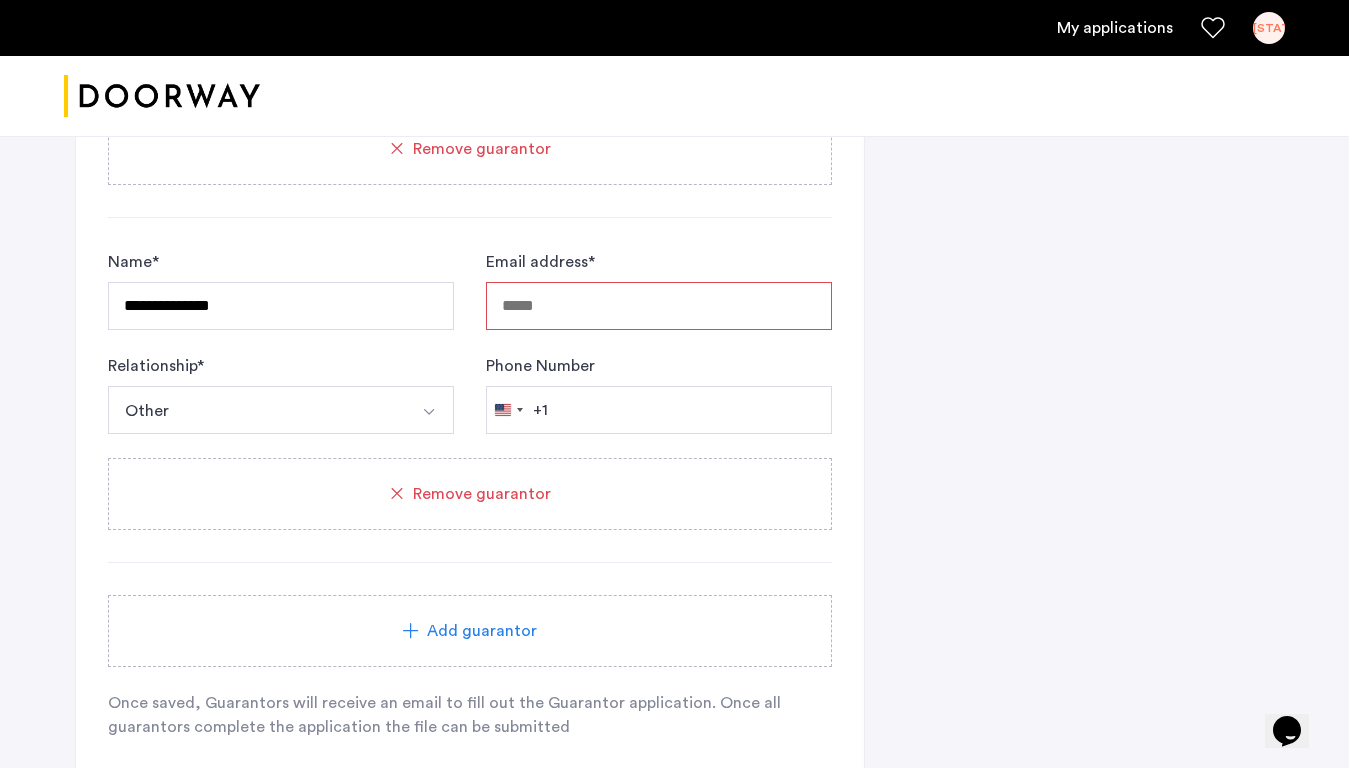 click on "Other" at bounding box center [257, 410] 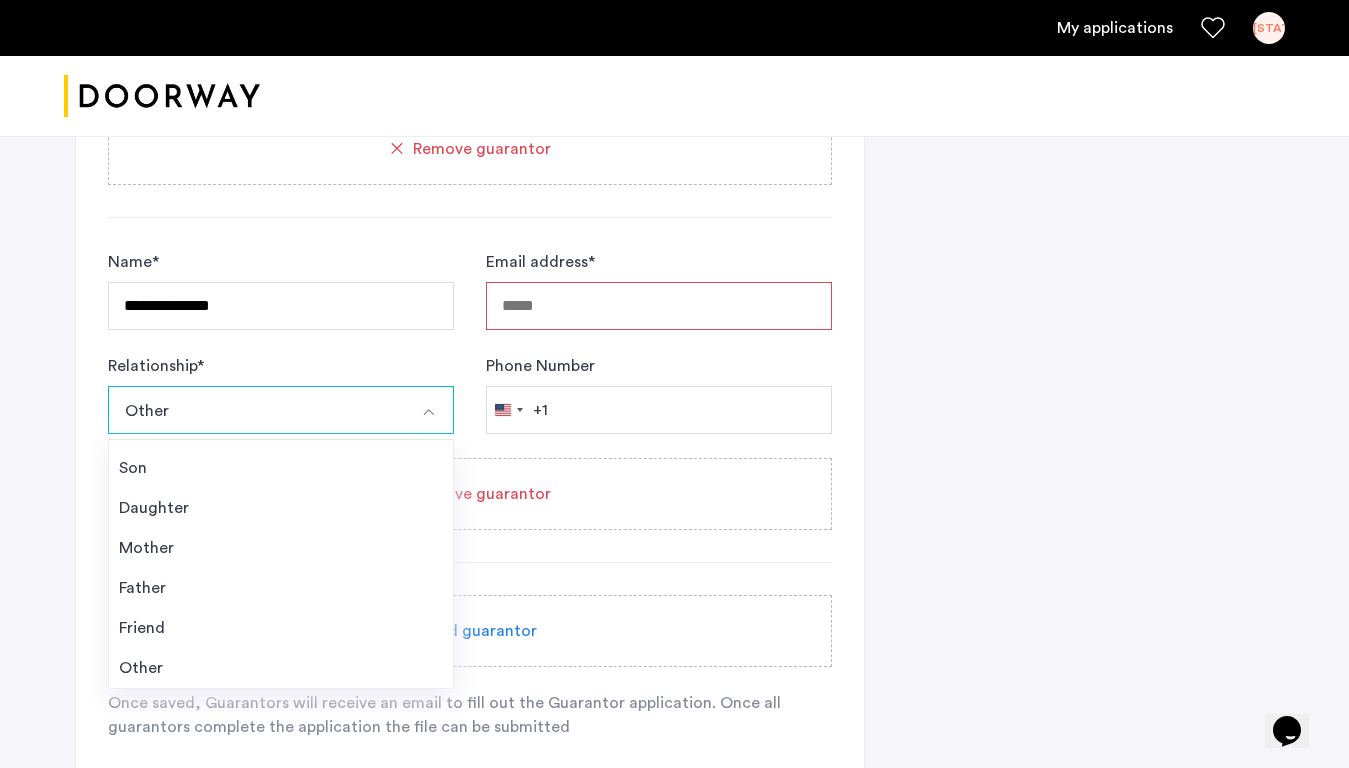 click on "Friend" at bounding box center [281, 628] 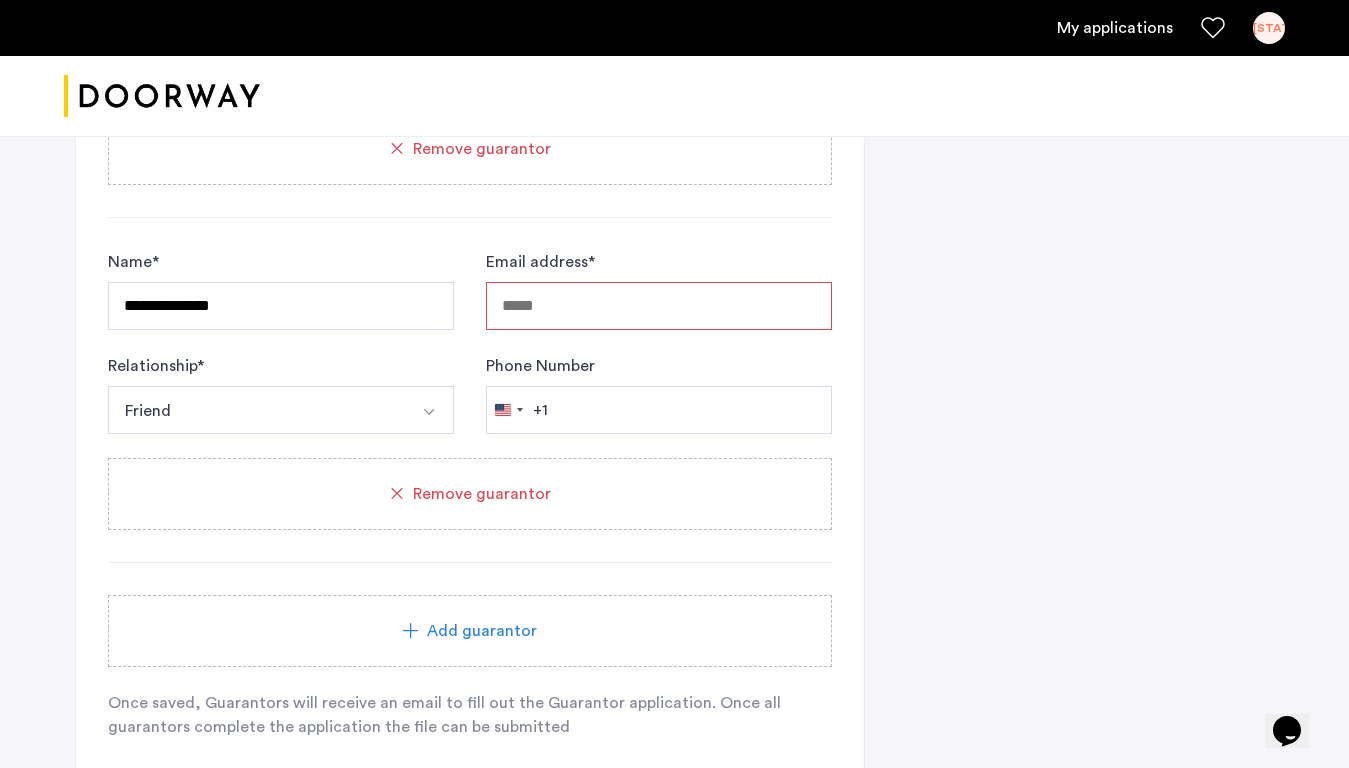 click on "Email address  *" at bounding box center [659, 306] 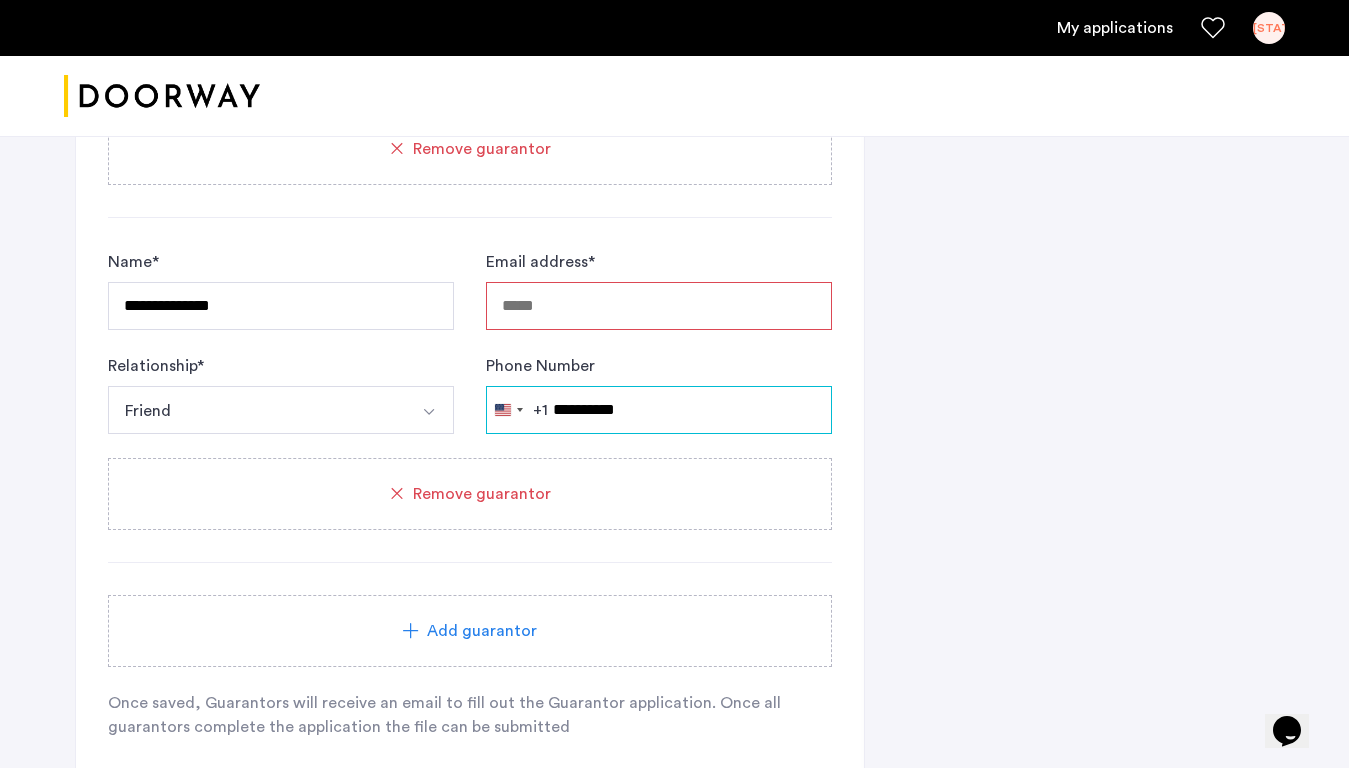 type on "**********" 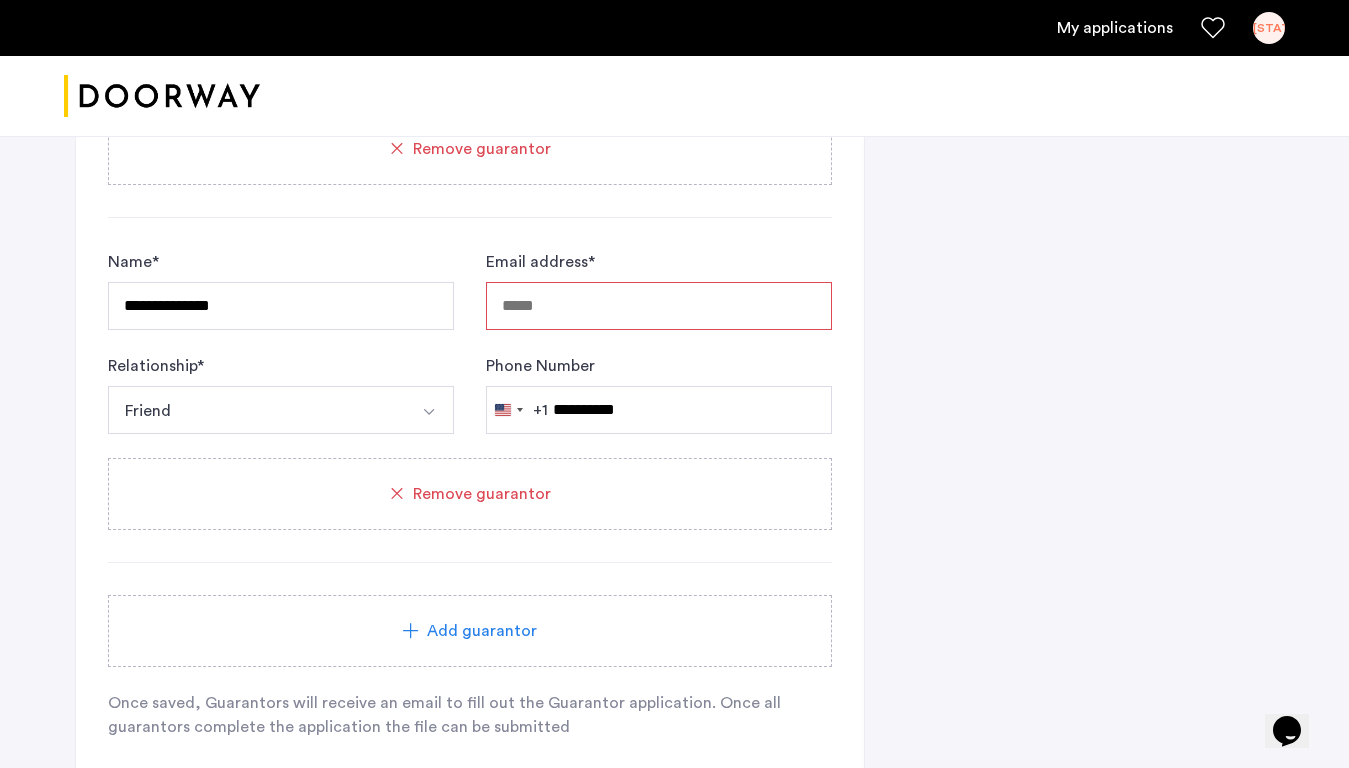 click on "Email address  *" at bounding box center [659, 306] 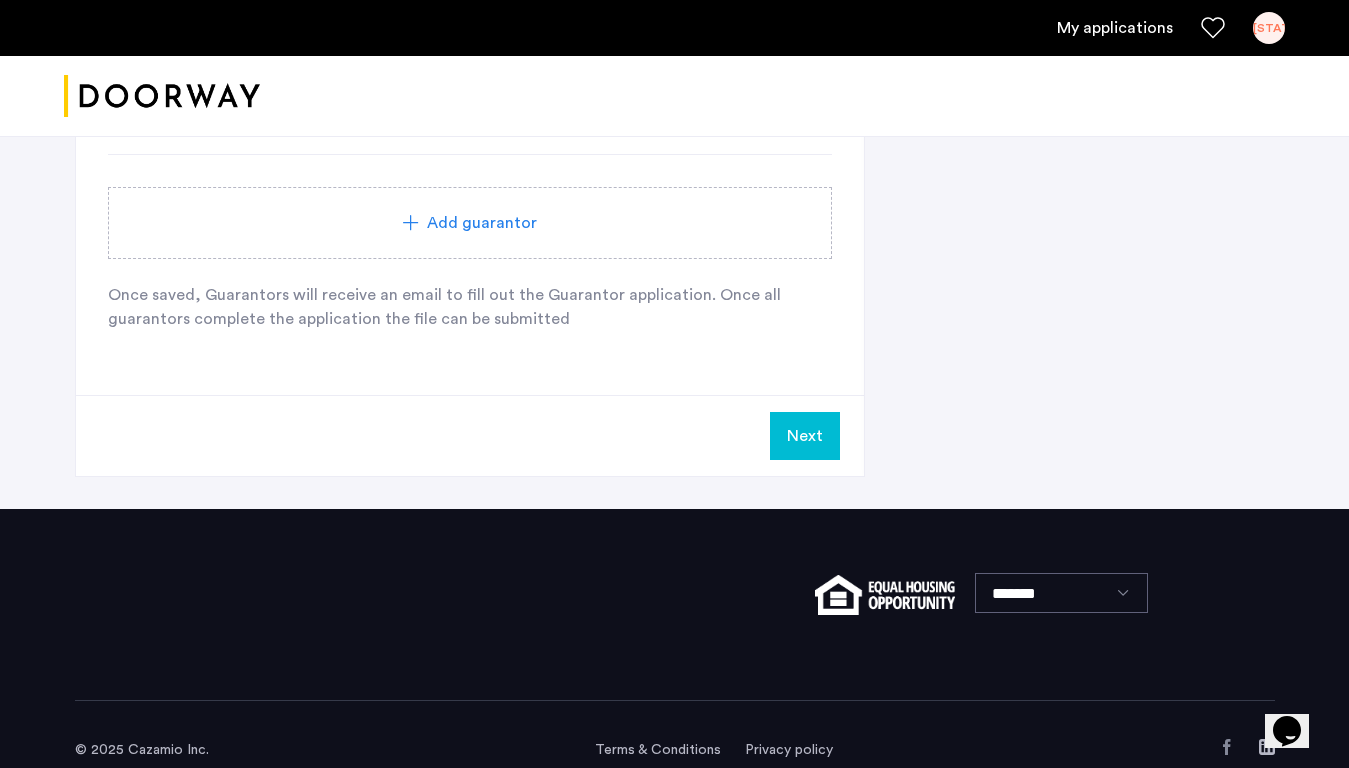 scroll, scrollTop: 2133, scrollLeft: 0, axis: vertical 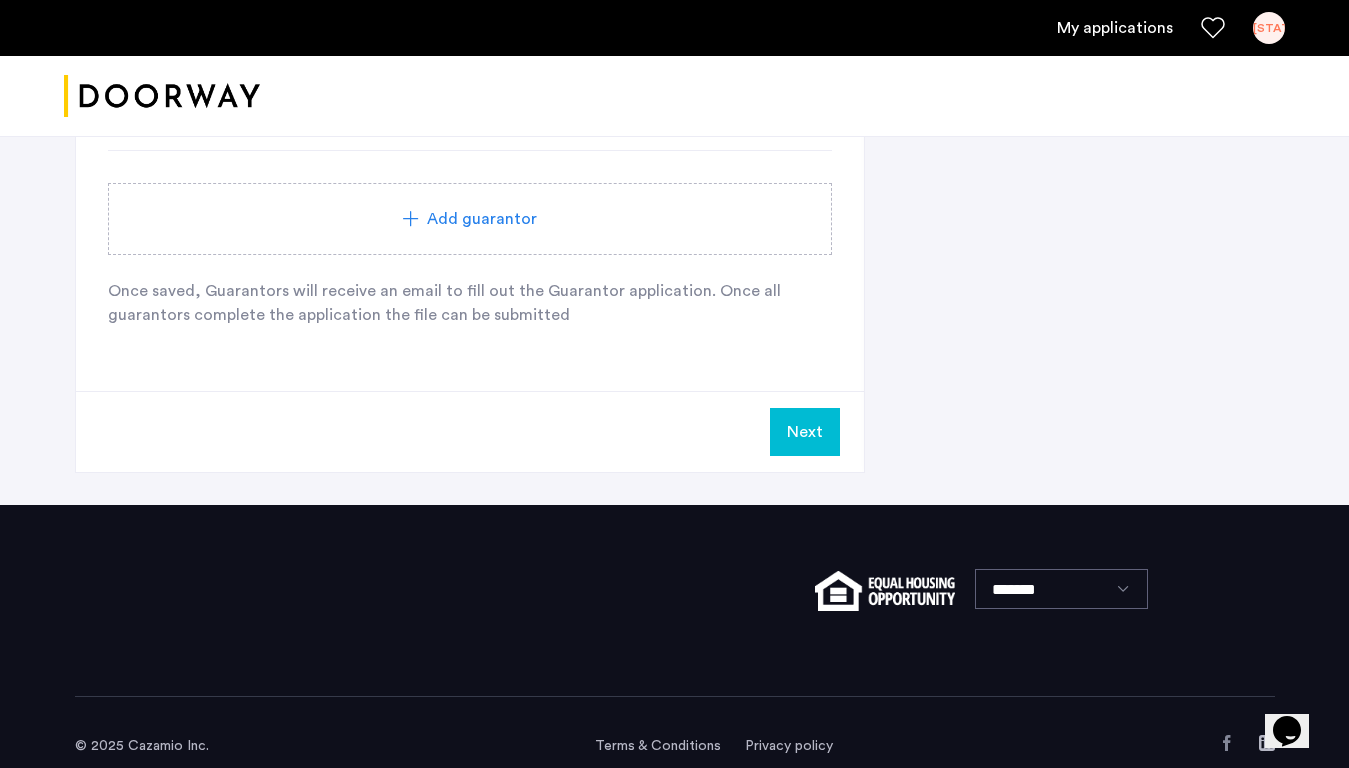 type on "**********" 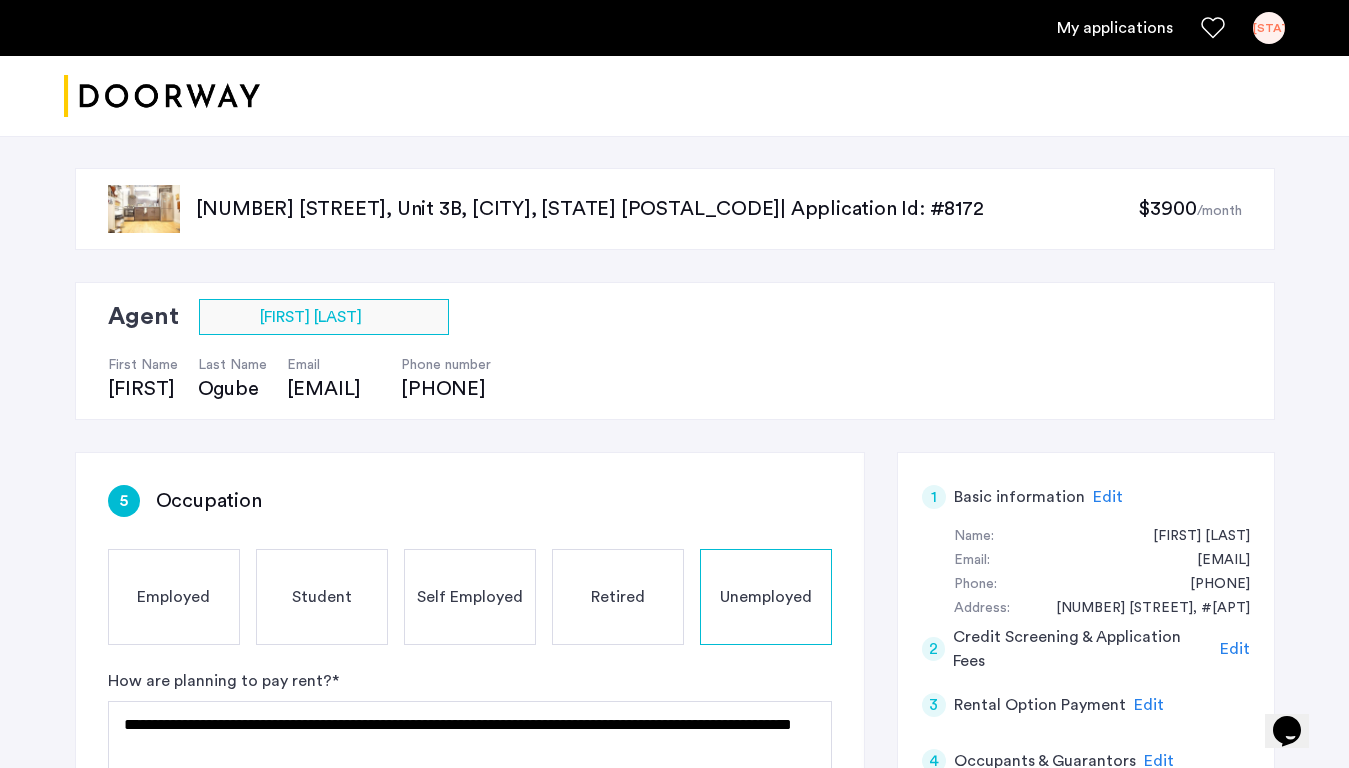 scroll, scrollTop: 351, scrollLeft: 0, axis: vertical 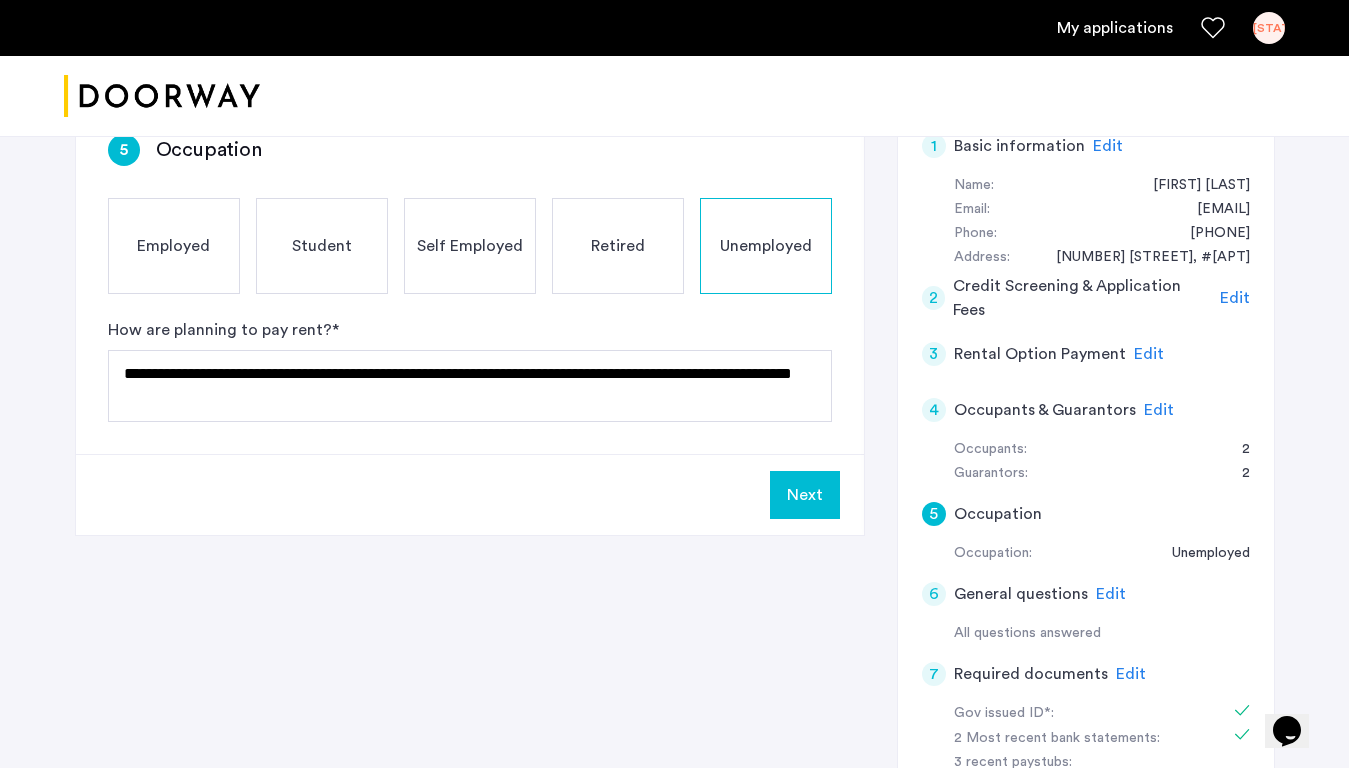 click on "Next" 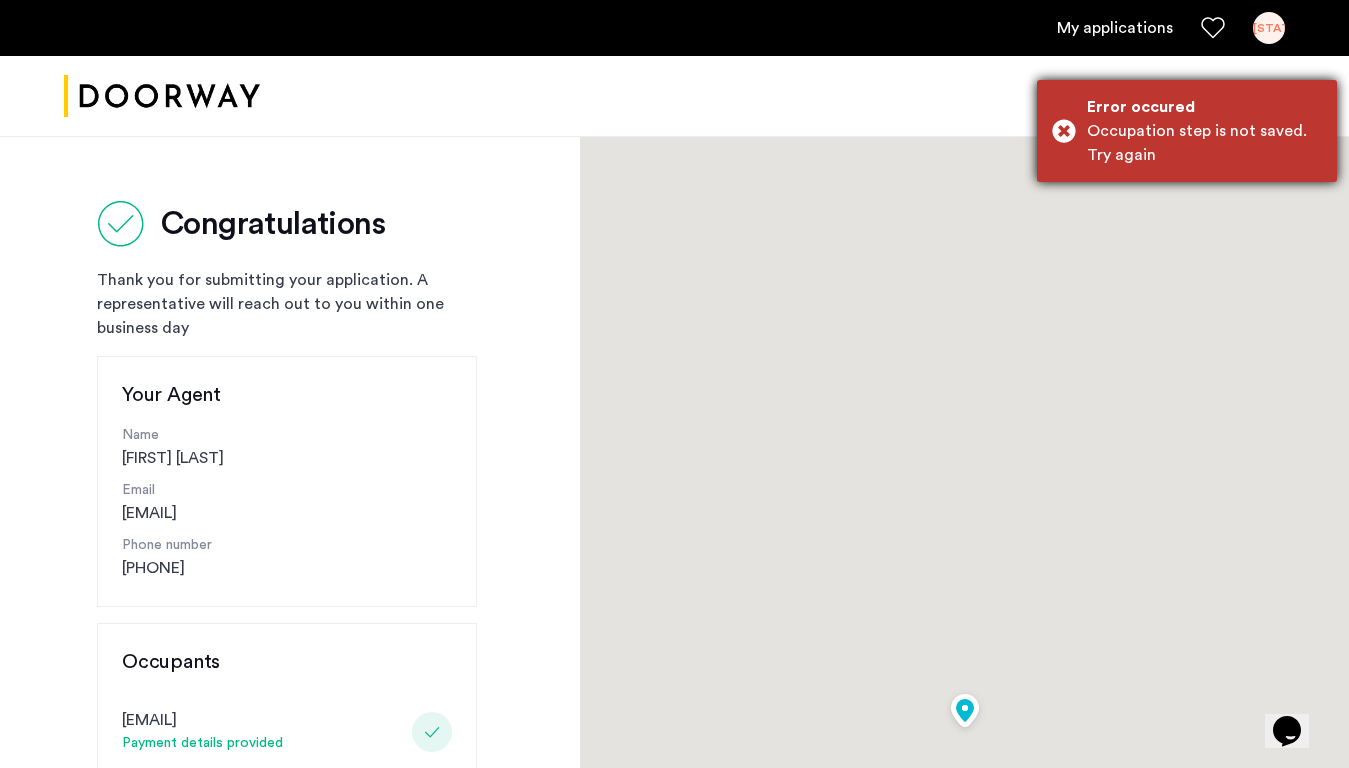 click on "Occupation step is not saved. Try again" at bounding box center [1204, 143] 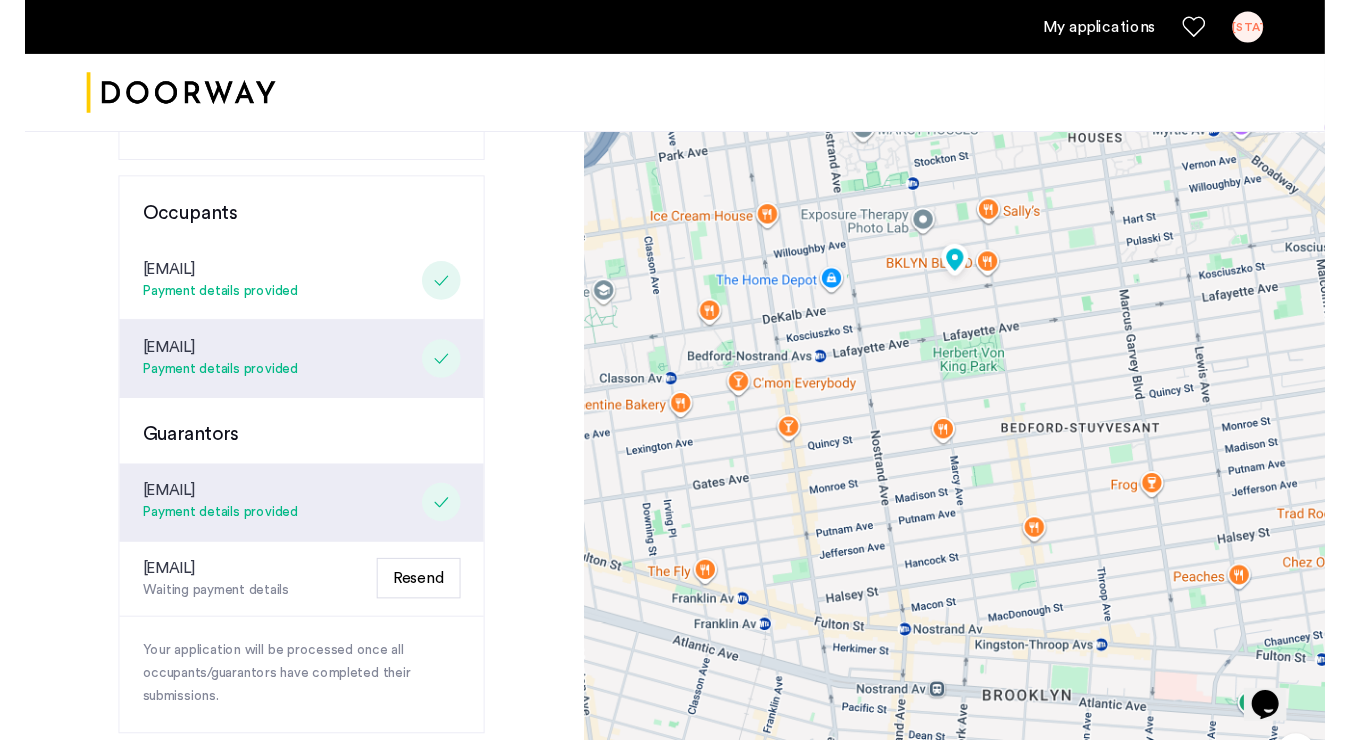scroll, scrollTop: 439, scrollLeft: 0, axis: vertical 